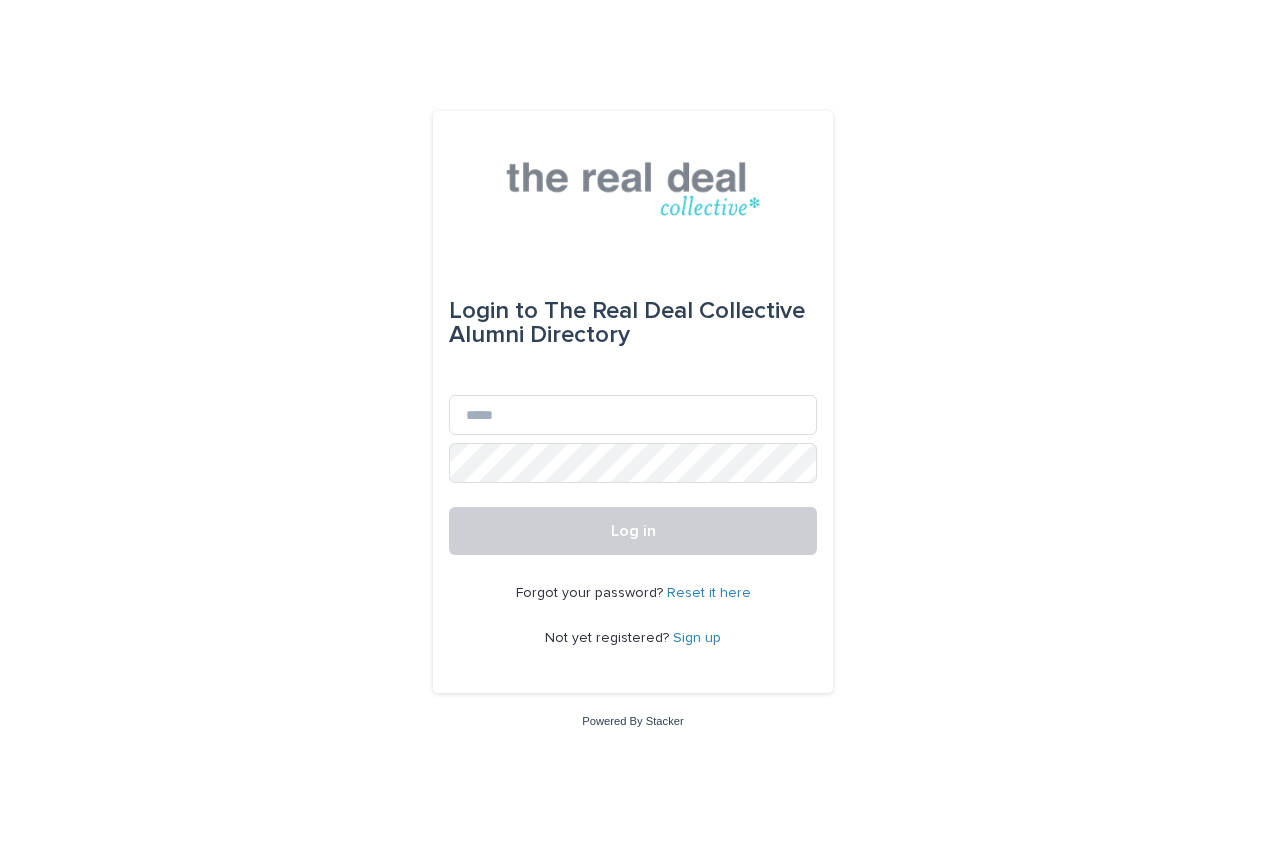 scroll, scrollTop: 0, scrollLeft: 0, axis: both 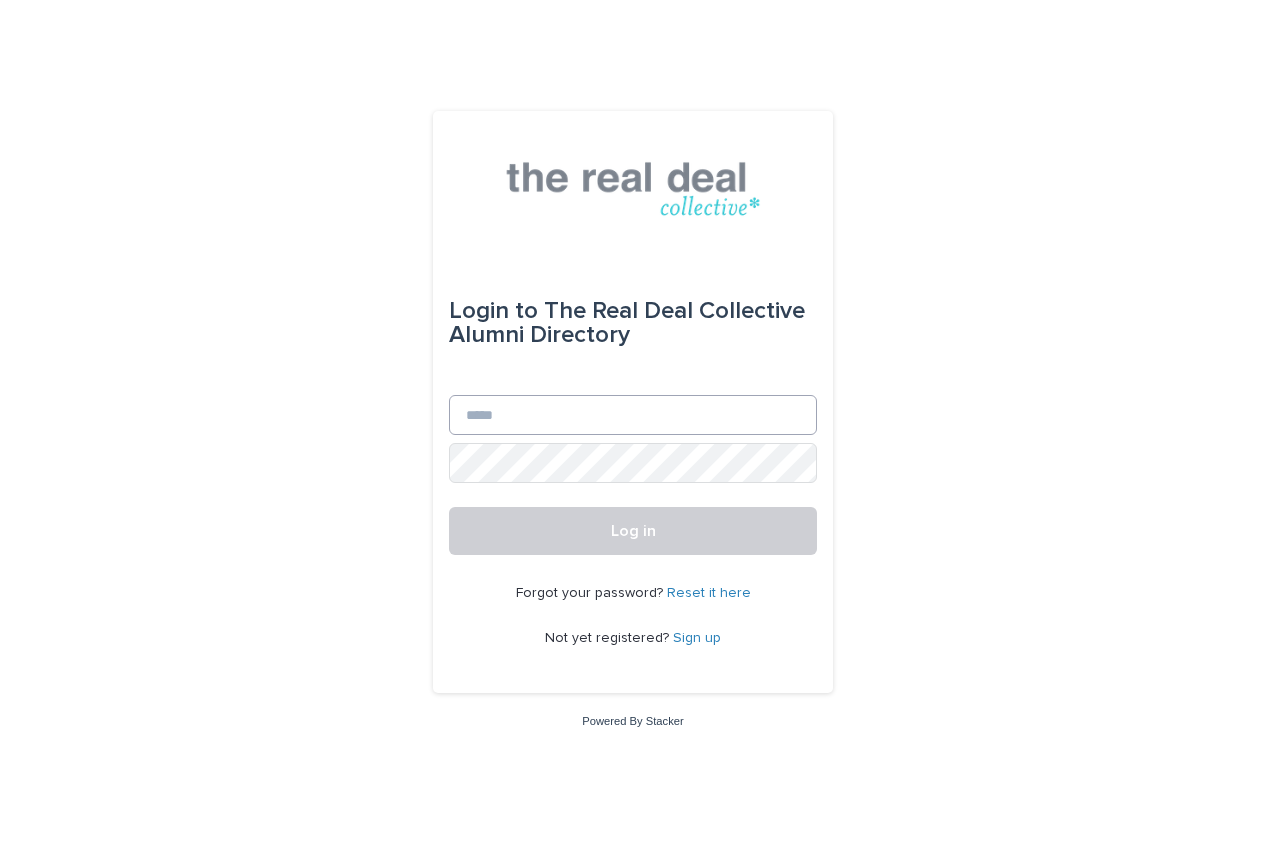 type on "**********" 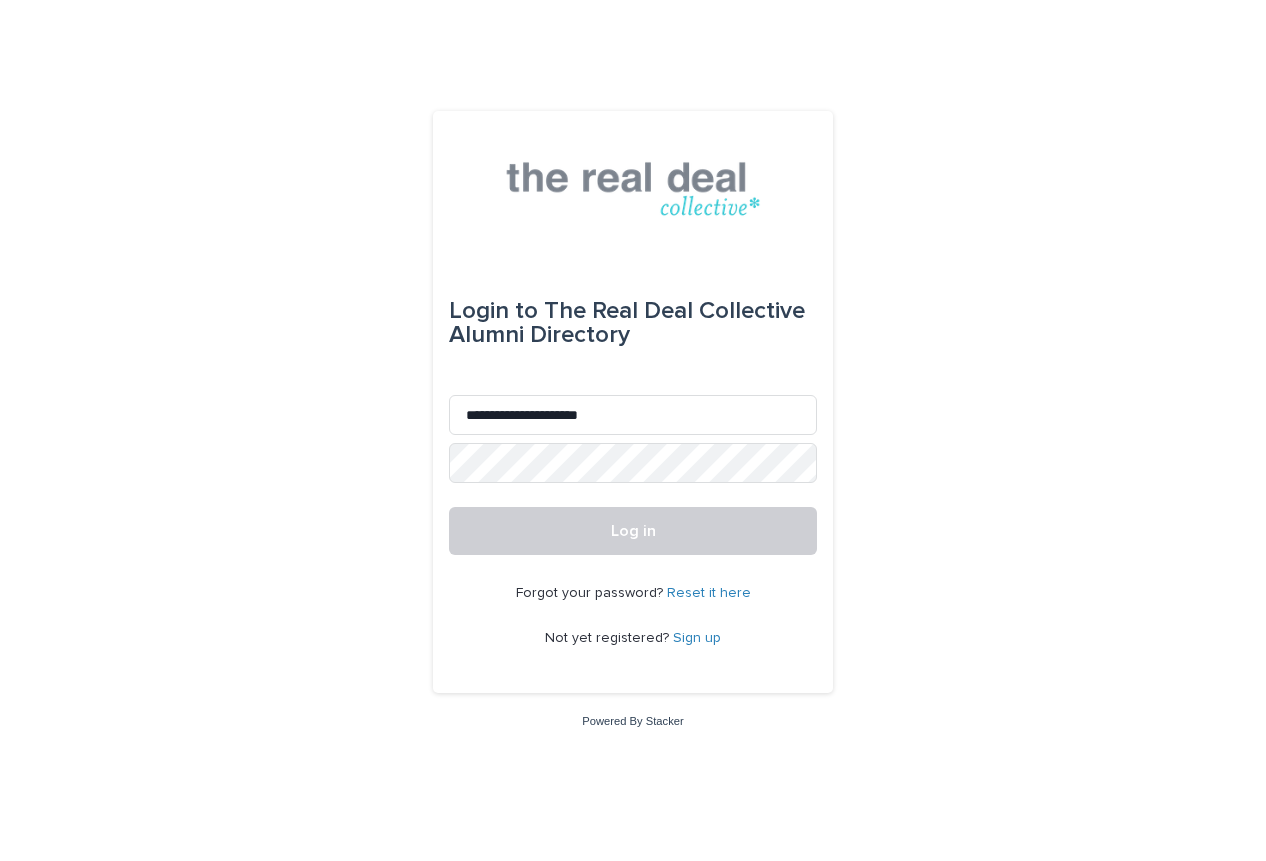 click on "**********" at bounding box center (633, 403) 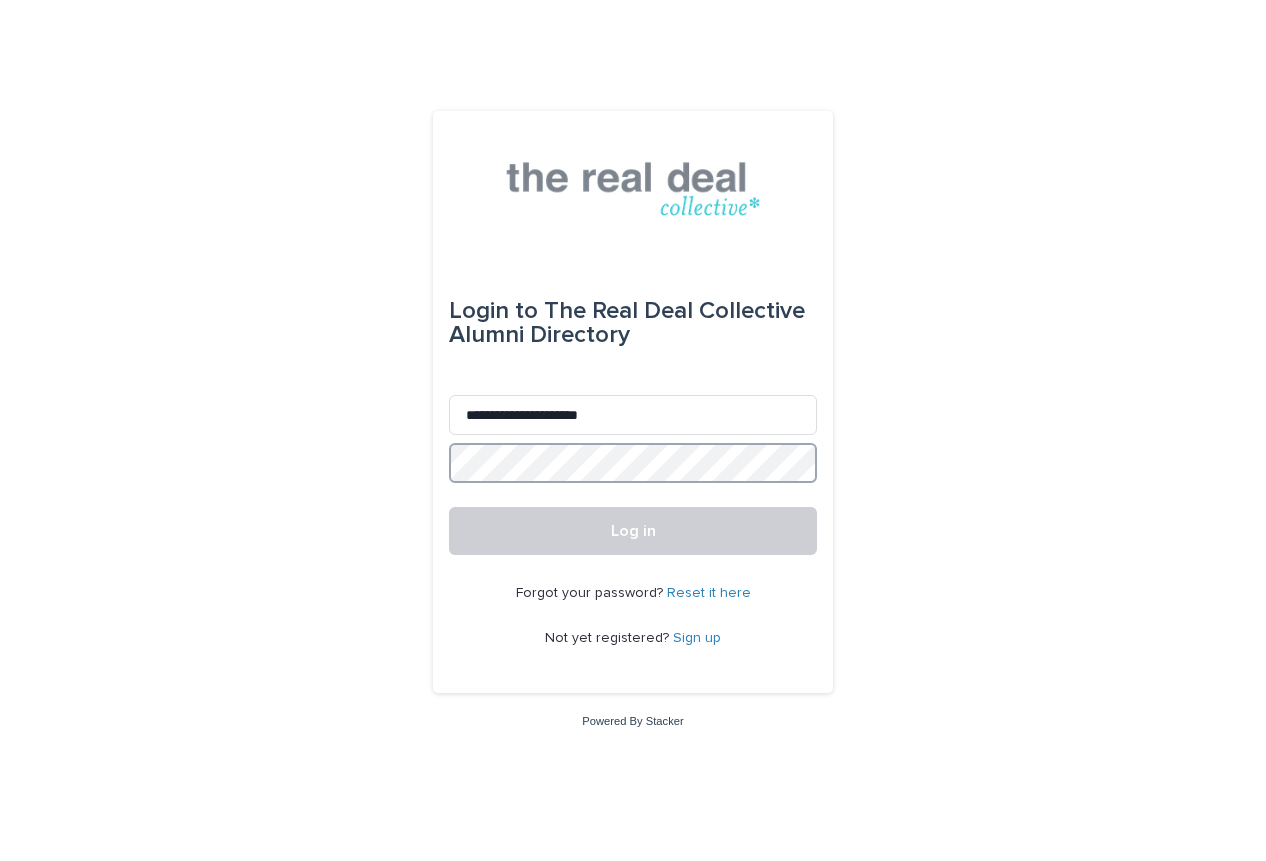 click on "Log in" at bounding box center [633, 531] 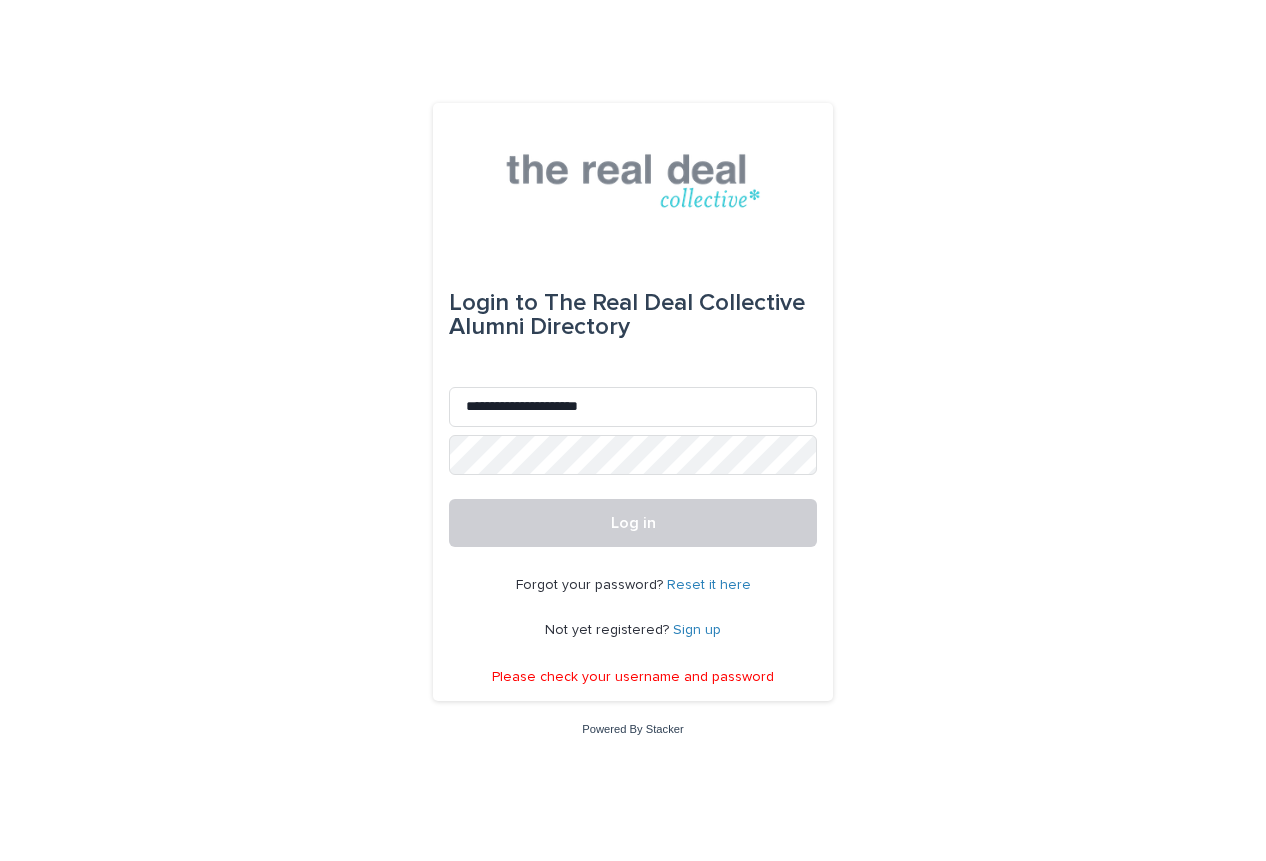 click on "Reset it here" at bounding box center [709, 585] 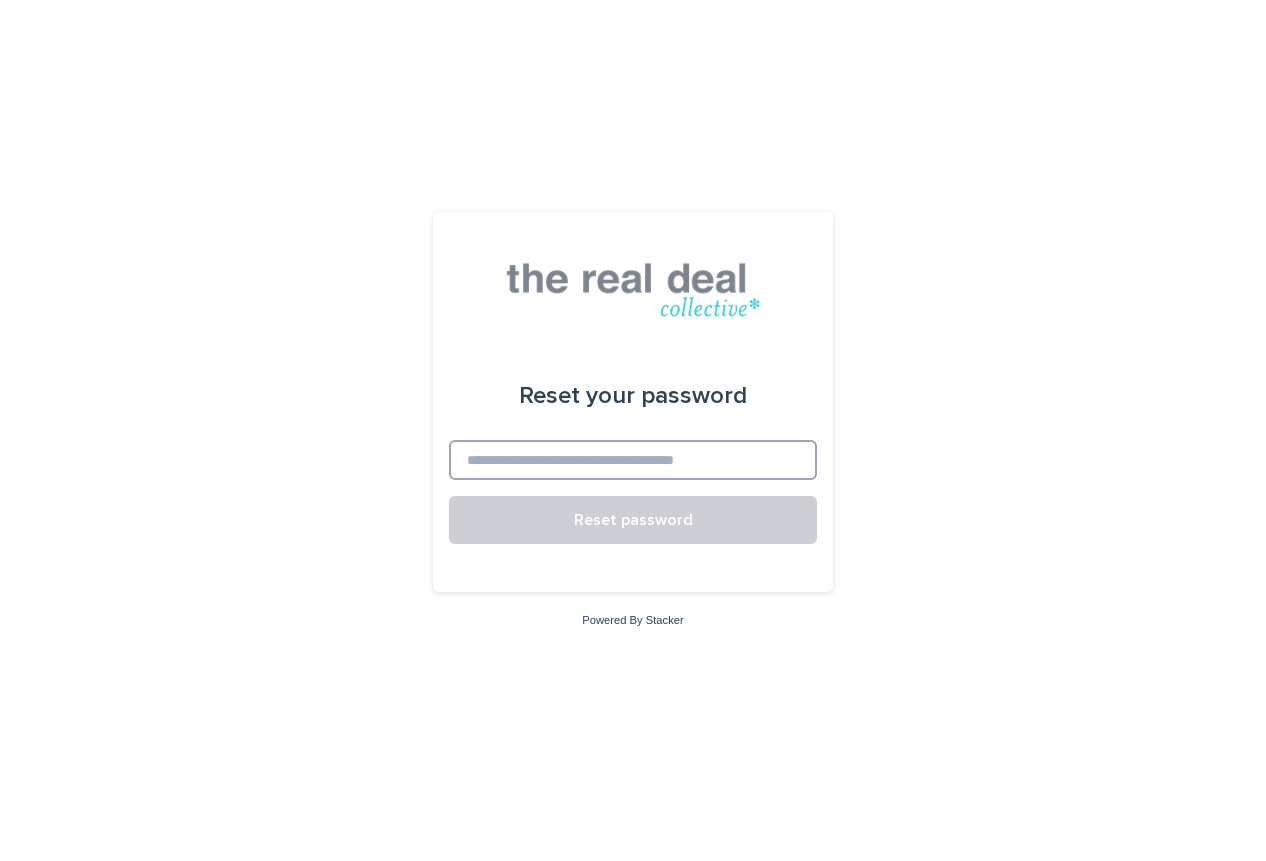 click at bounding box center (633, 460) 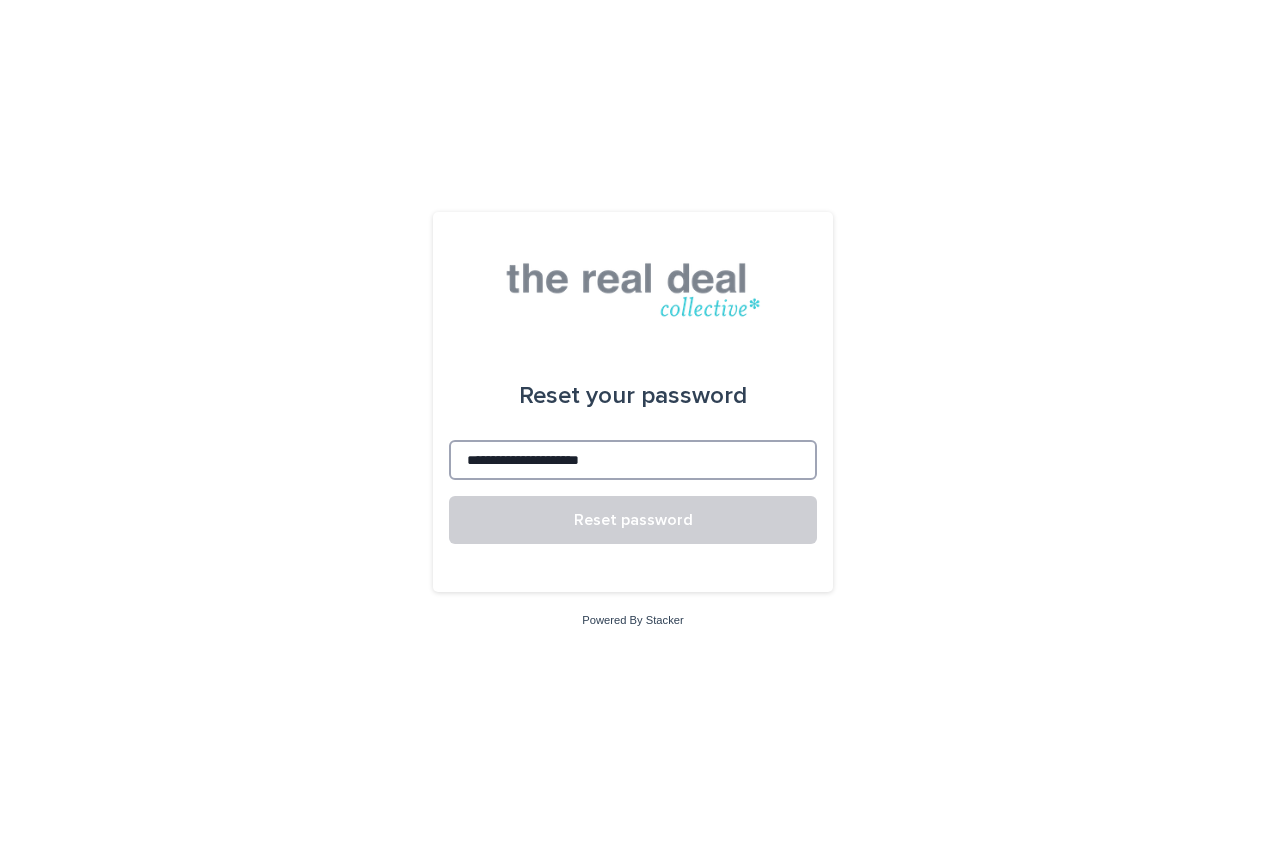 type on "**********" 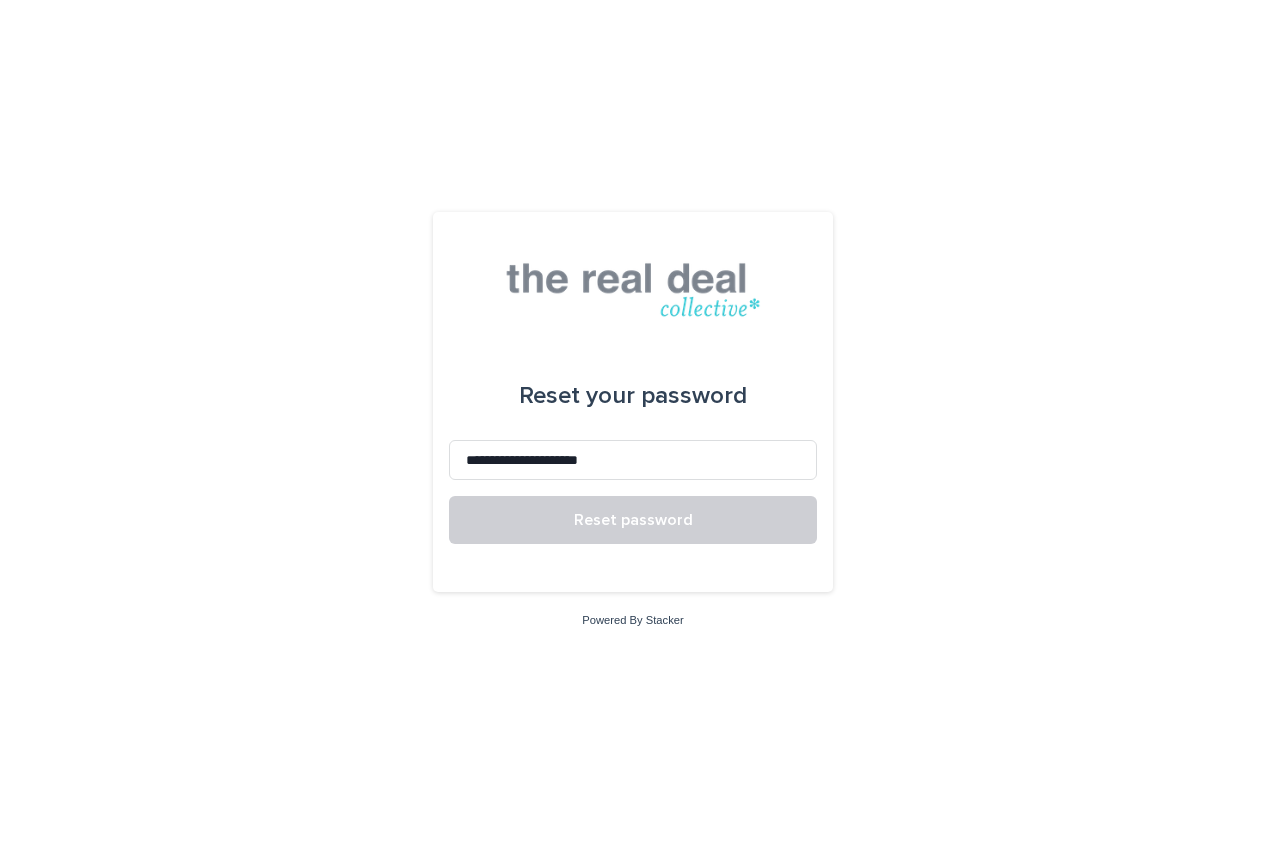 drag, startPoint x: 522, startPoint y: 568, endPoint x: 503, endPoint y: 573, distance: 19.646883 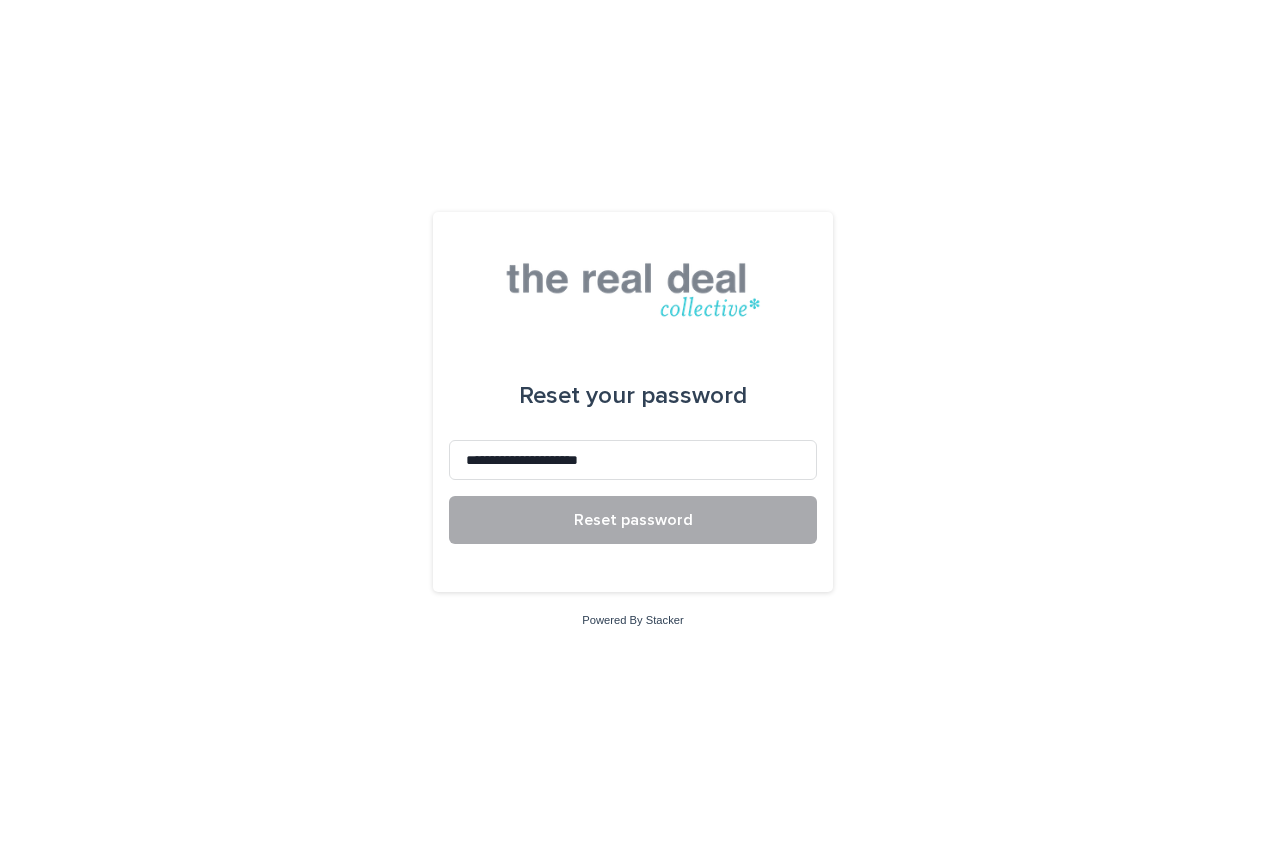 click on "Reset password" at bounding box center (633, 520) 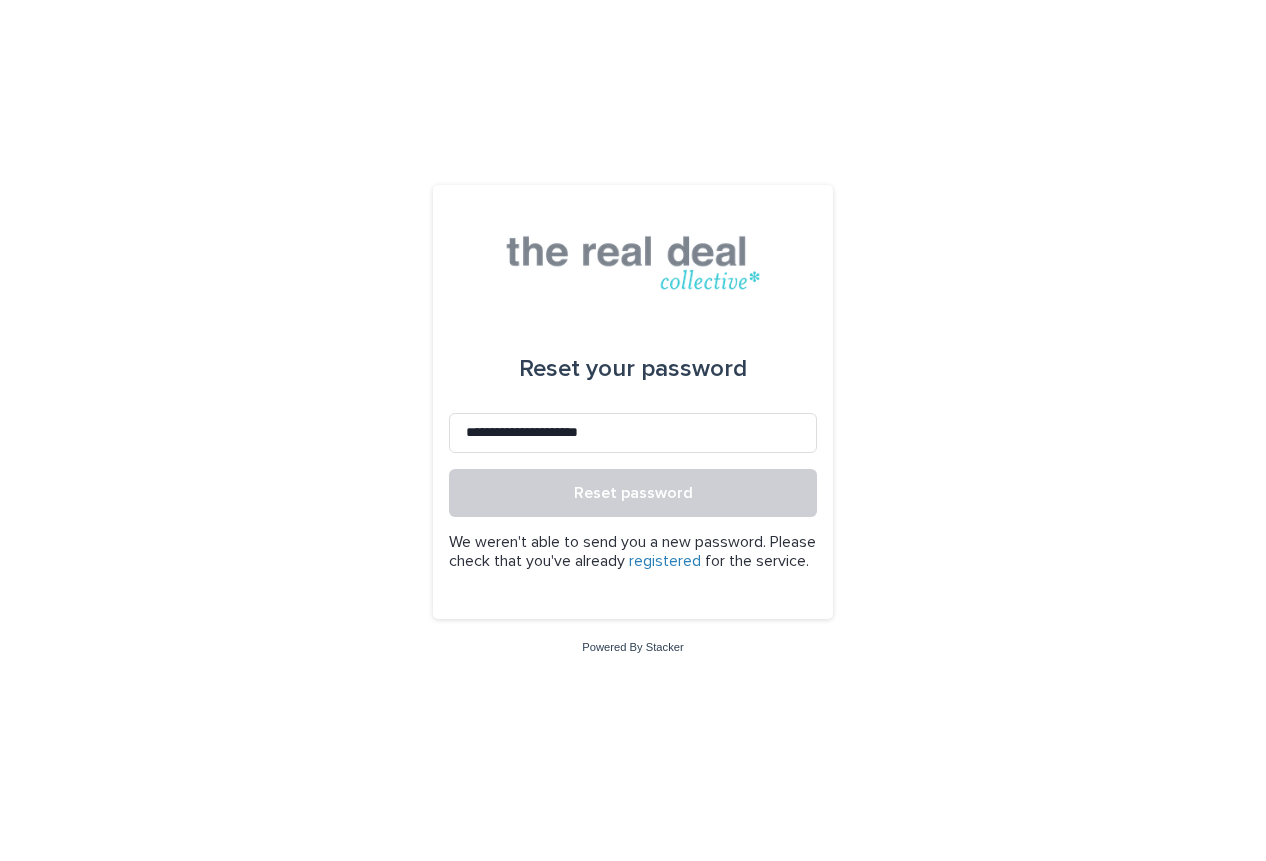 click on "registered" at bounding box center [665, 561] 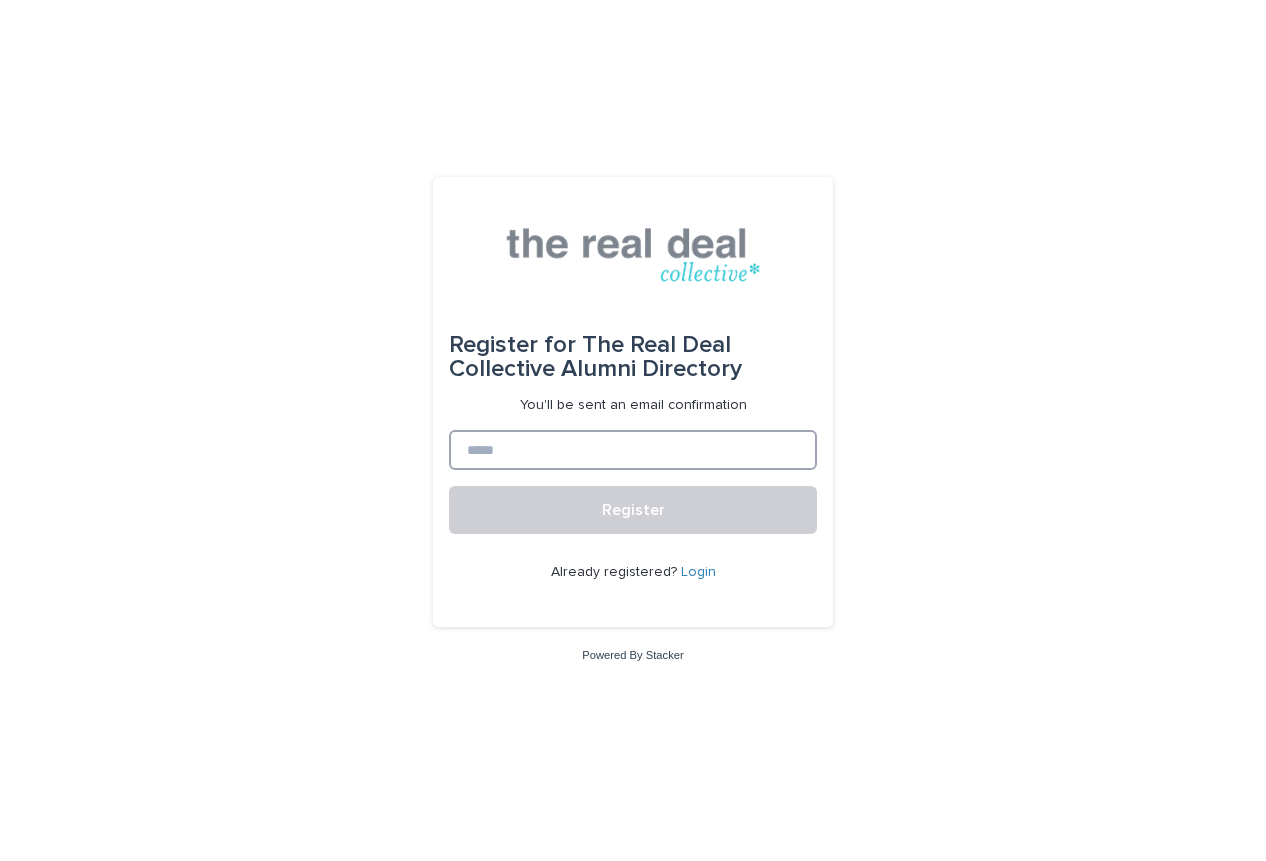 click at bounding box center [633, 450] 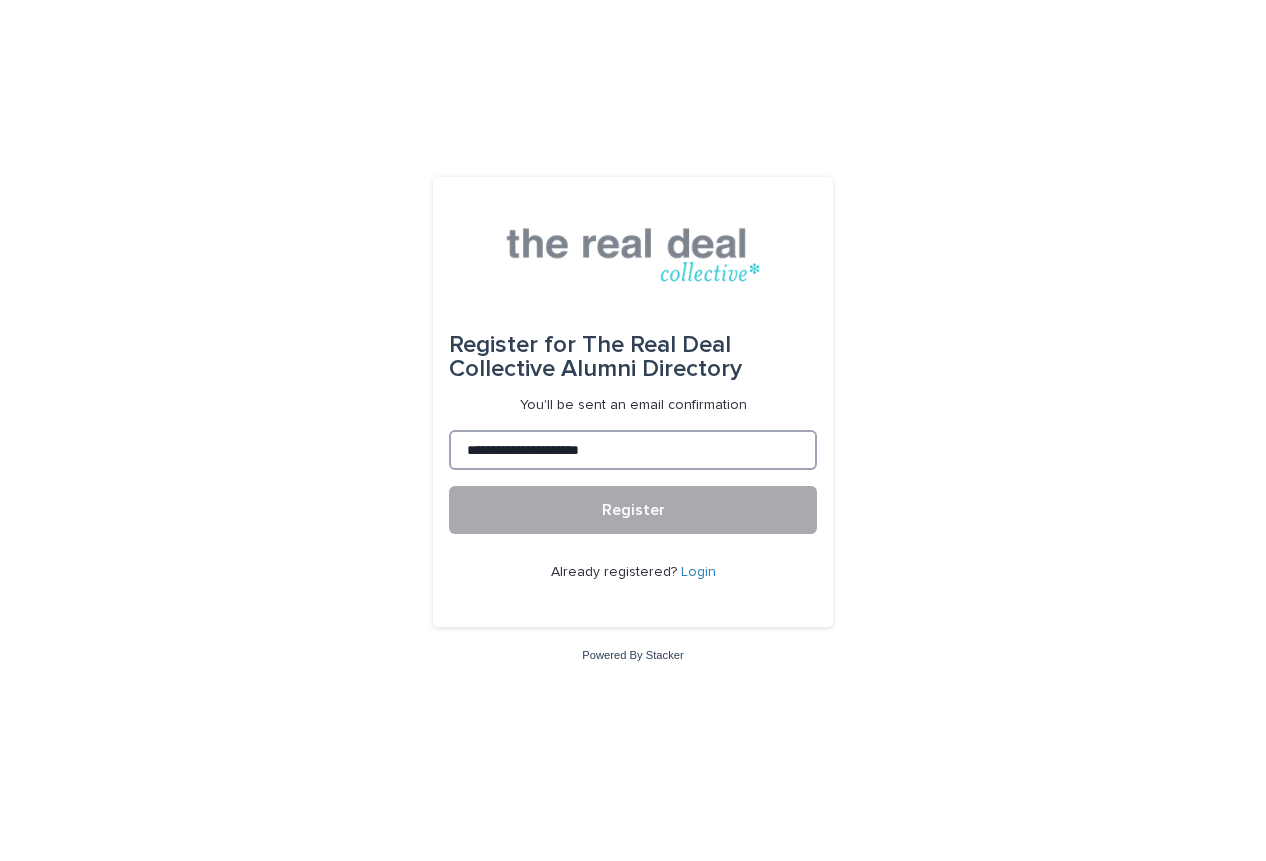 type on "**********" 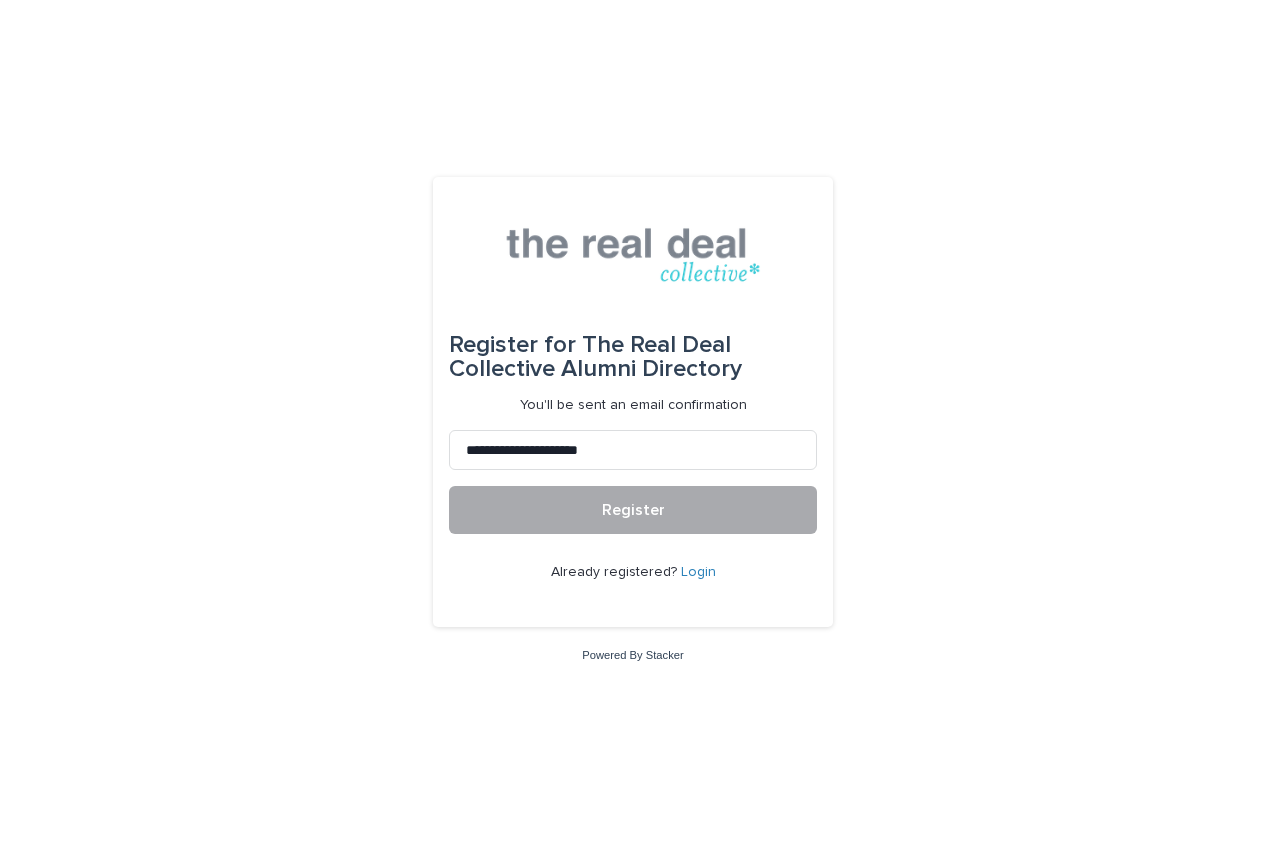 click on "Register" at bounding box center (633, 510) 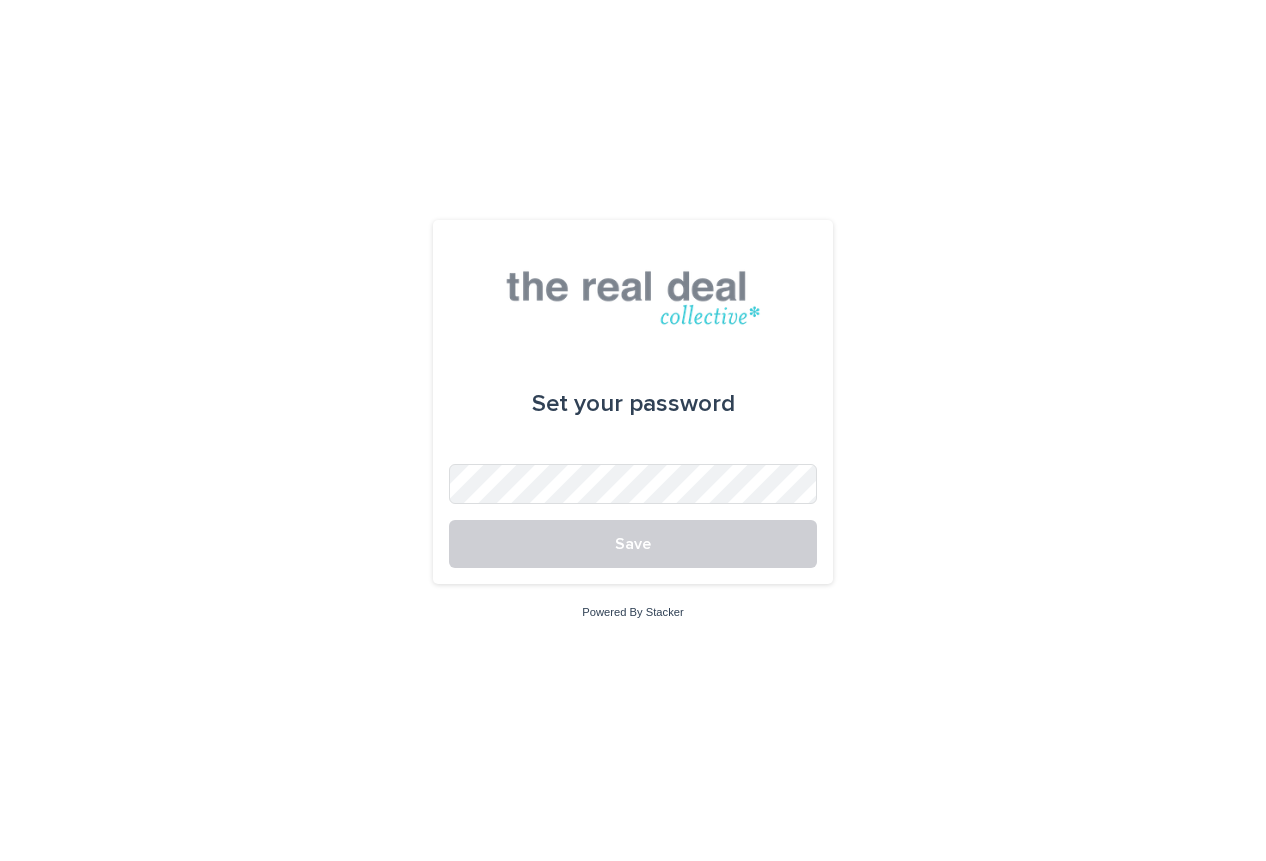 scroll, scrollTop: 0, scrollLeft: 0, axis: both 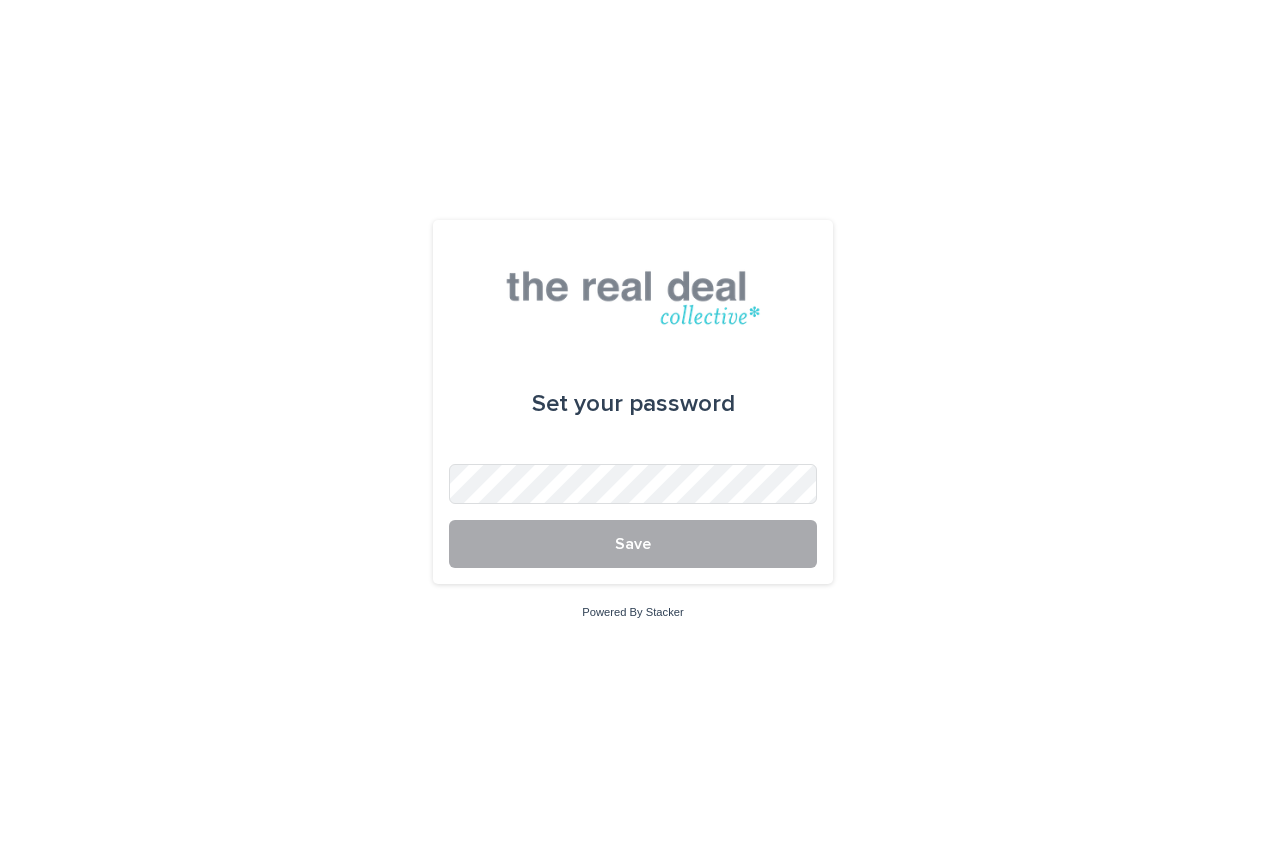 click on "Save" at bounding box center [633, 544] 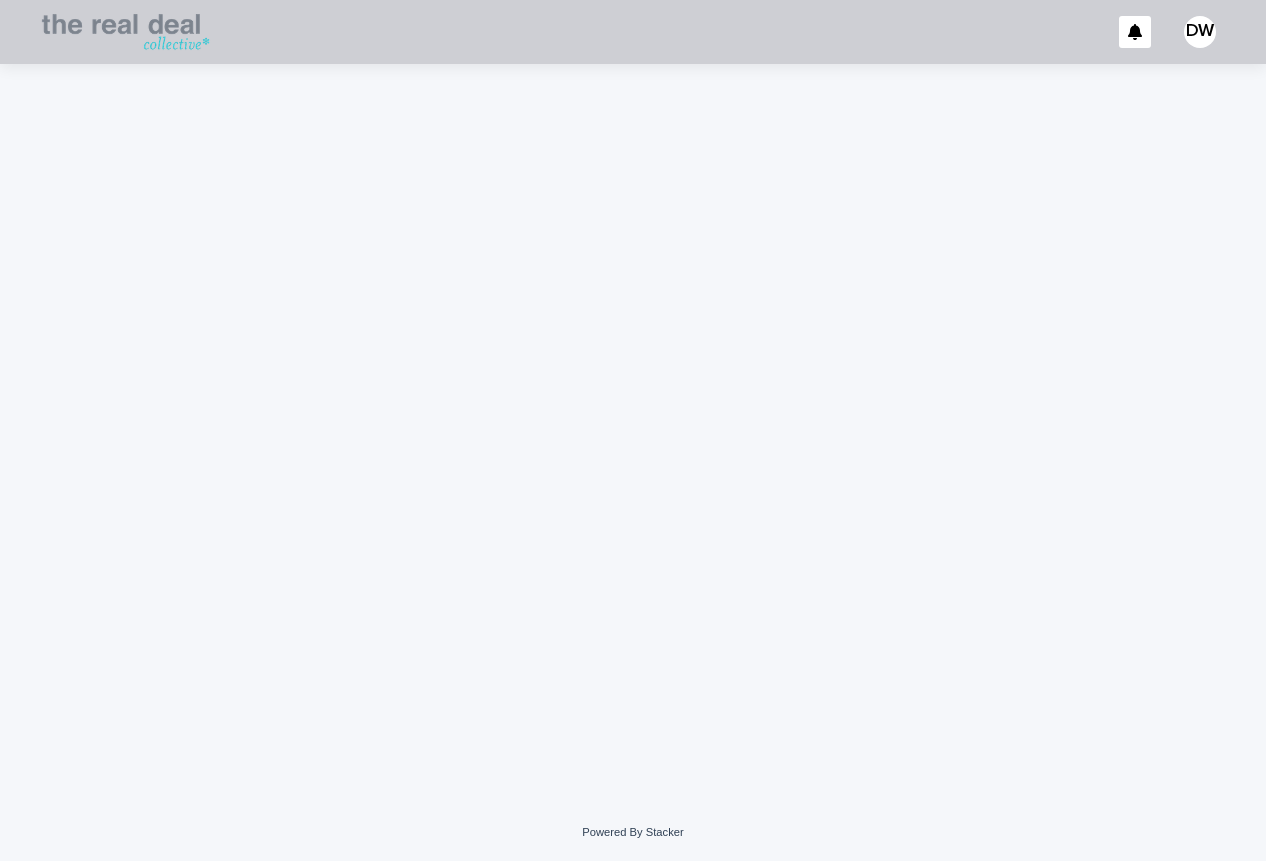 scroll, scrollTop: 0, scrollLeft: 0, axis: both 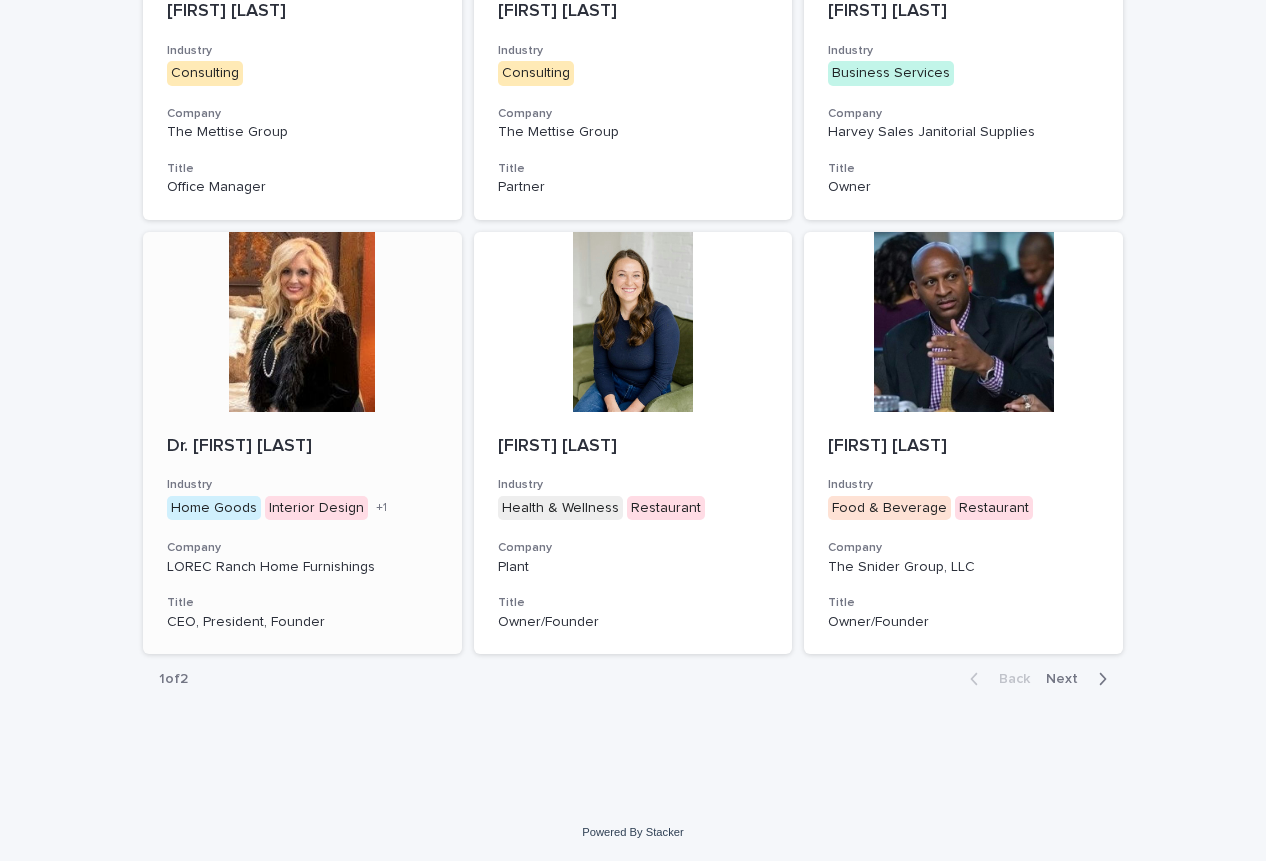 click on "[BRAND]" at bounding box center (302, 567) 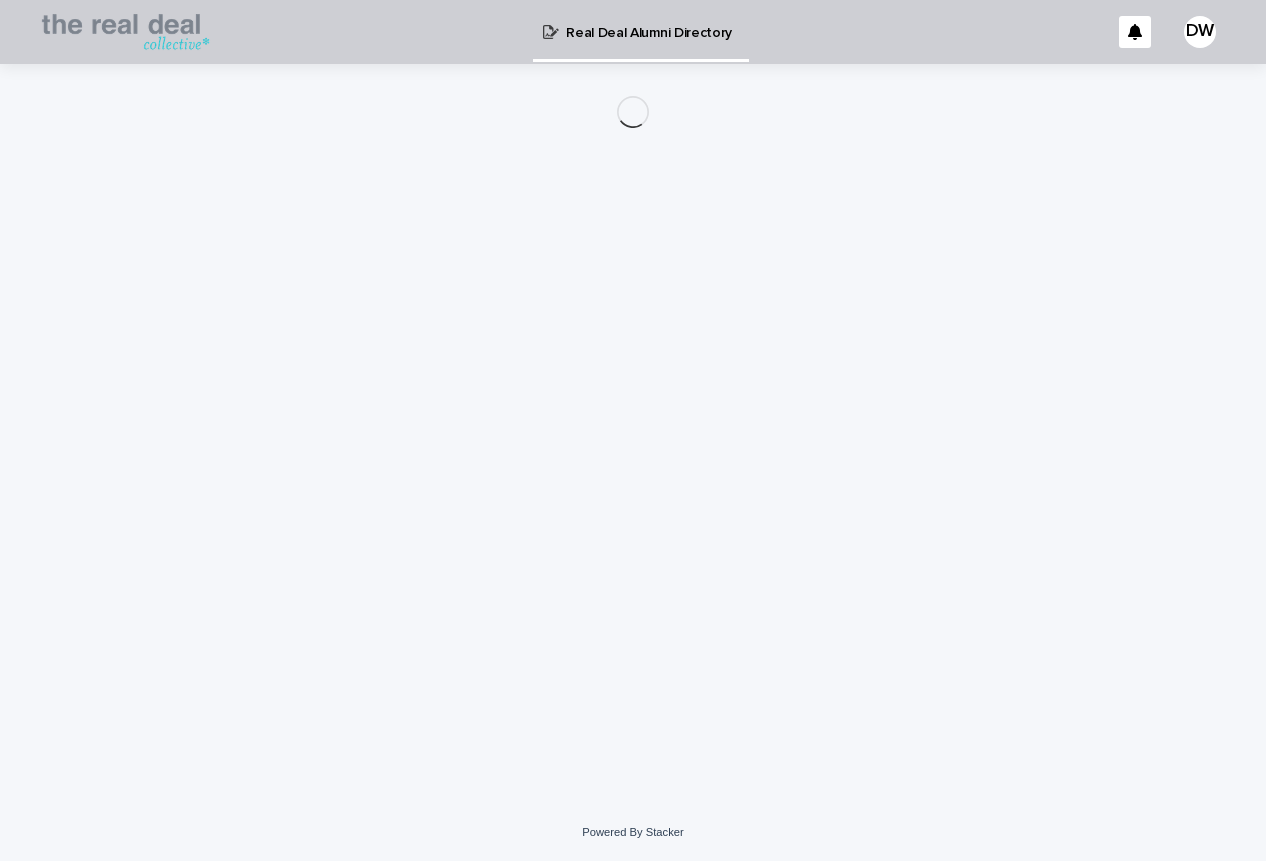 scroll, scrollTop: 0, scrollLeft: 0, axis: both 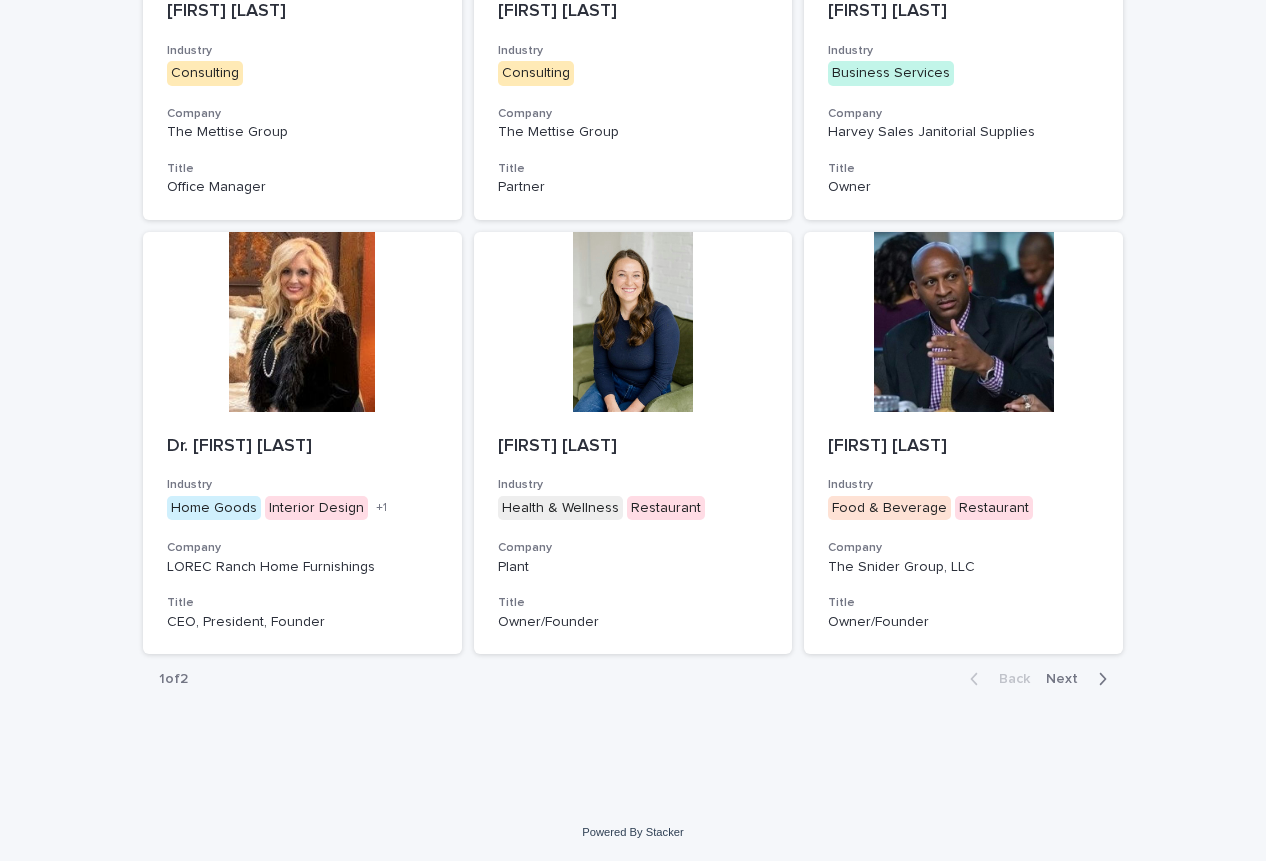 click on "Next" at bounding box center [1068, 679] 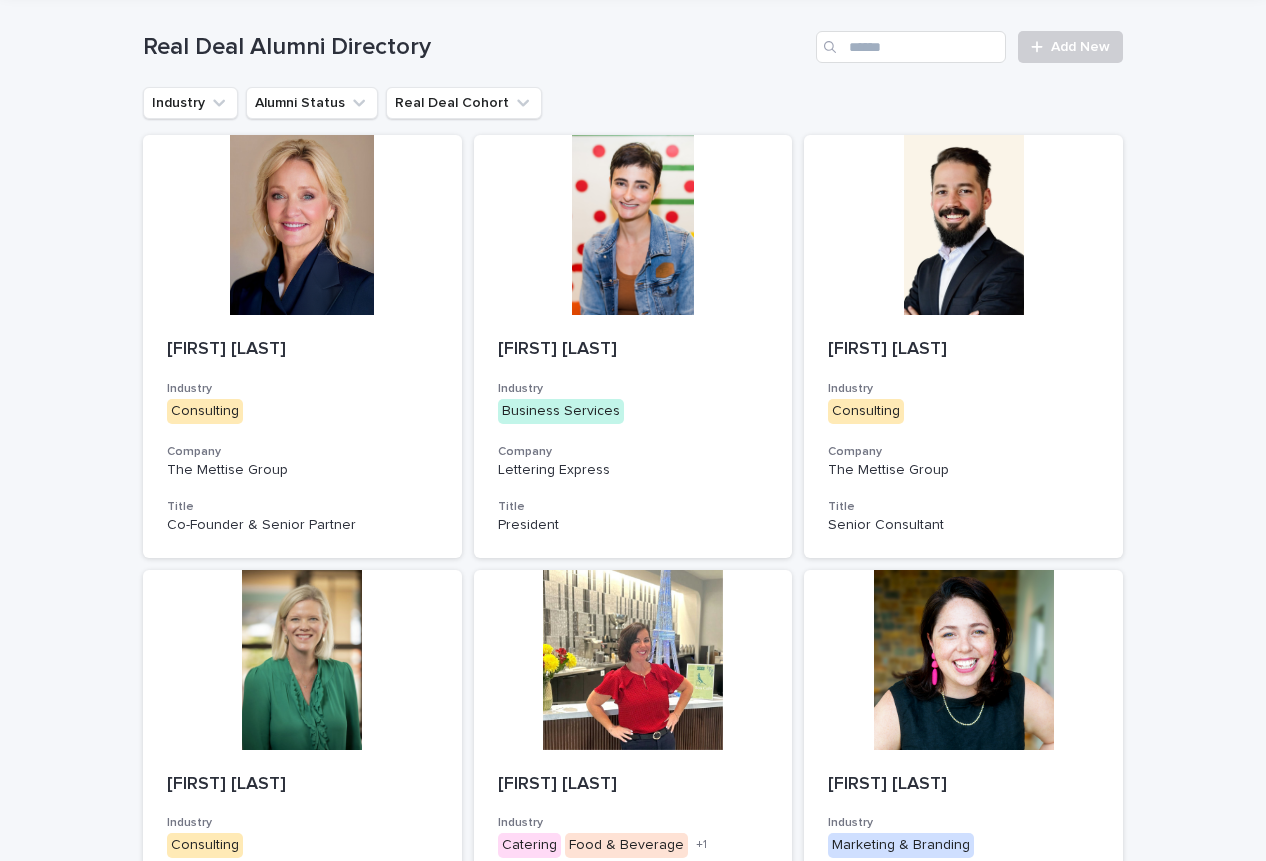 scroll, scrollTop: 0, scrollLeft: 0, axis: both 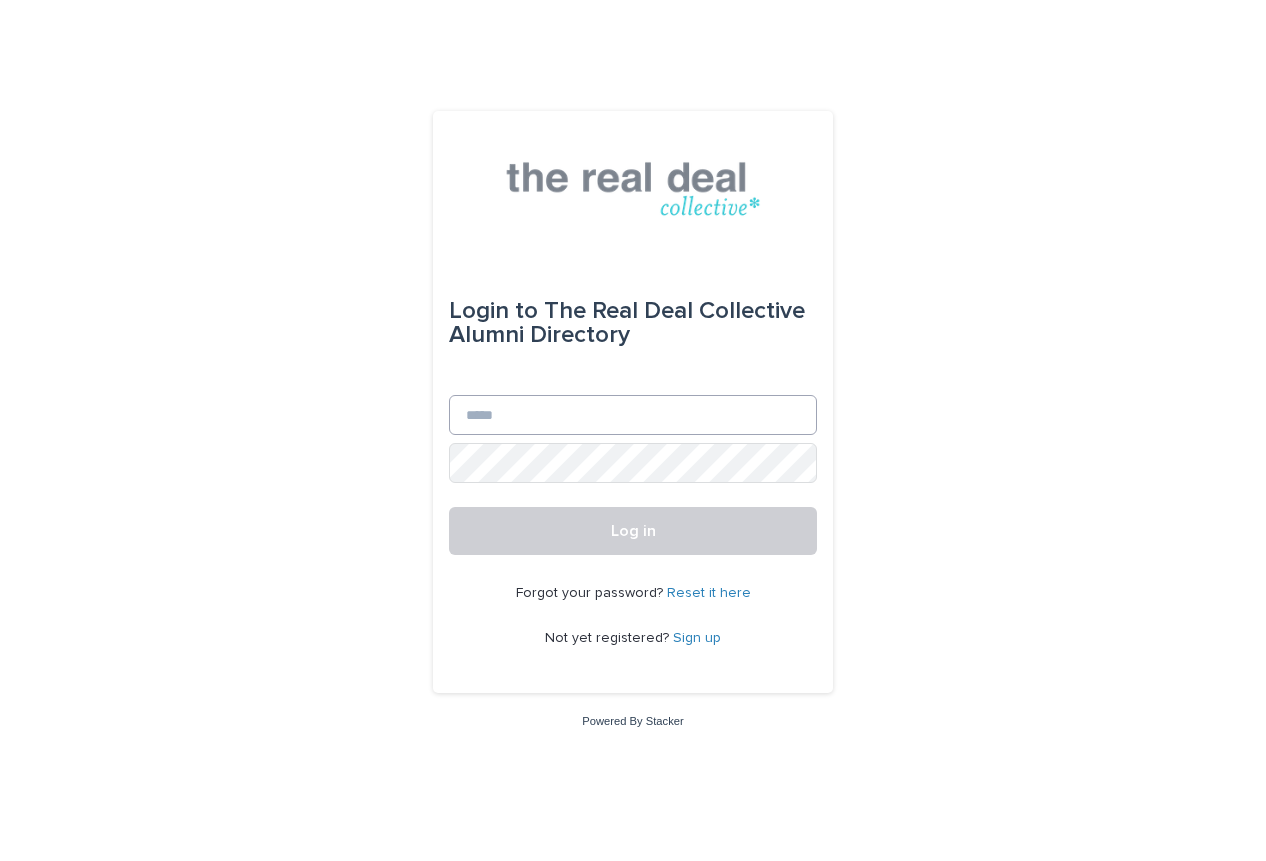 type on "**********" 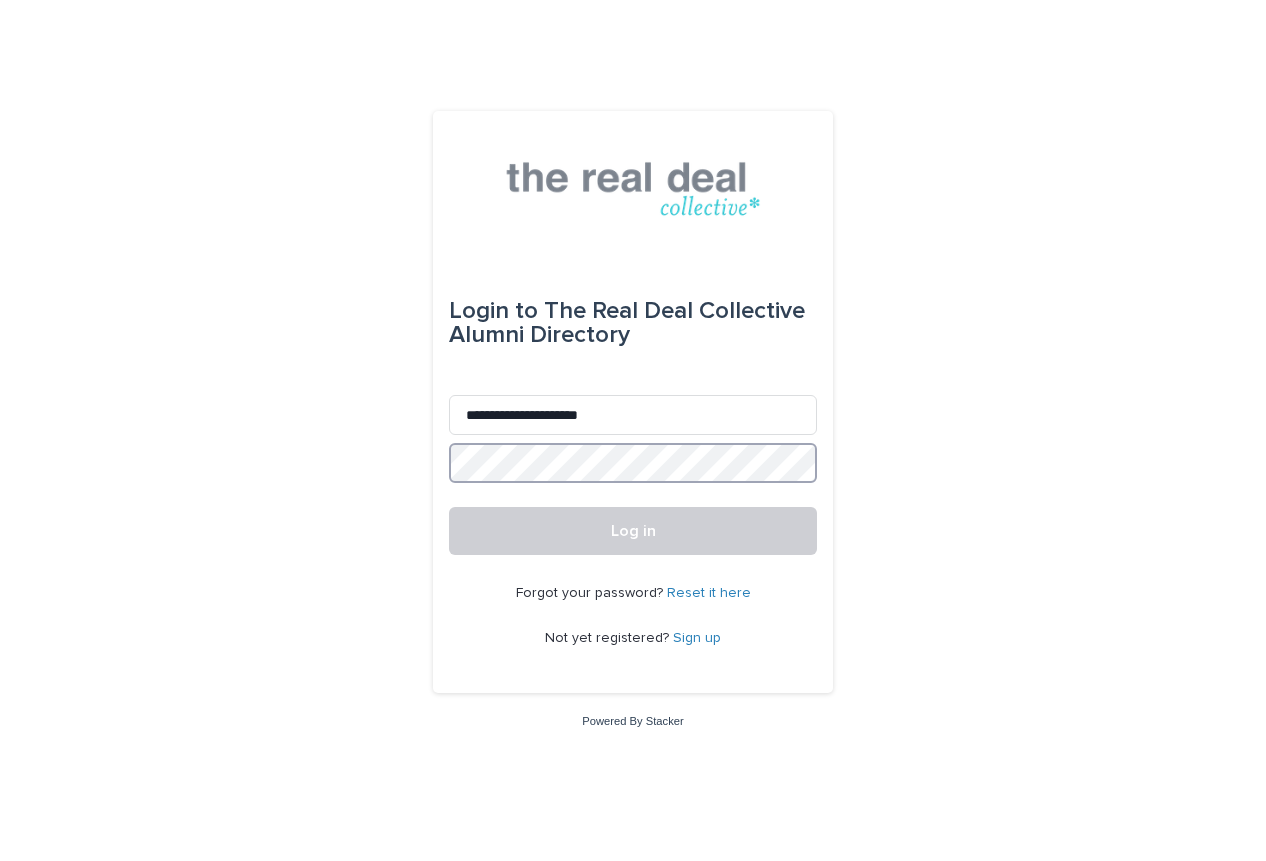 click on "Log in" at bounding box center [633, 531] 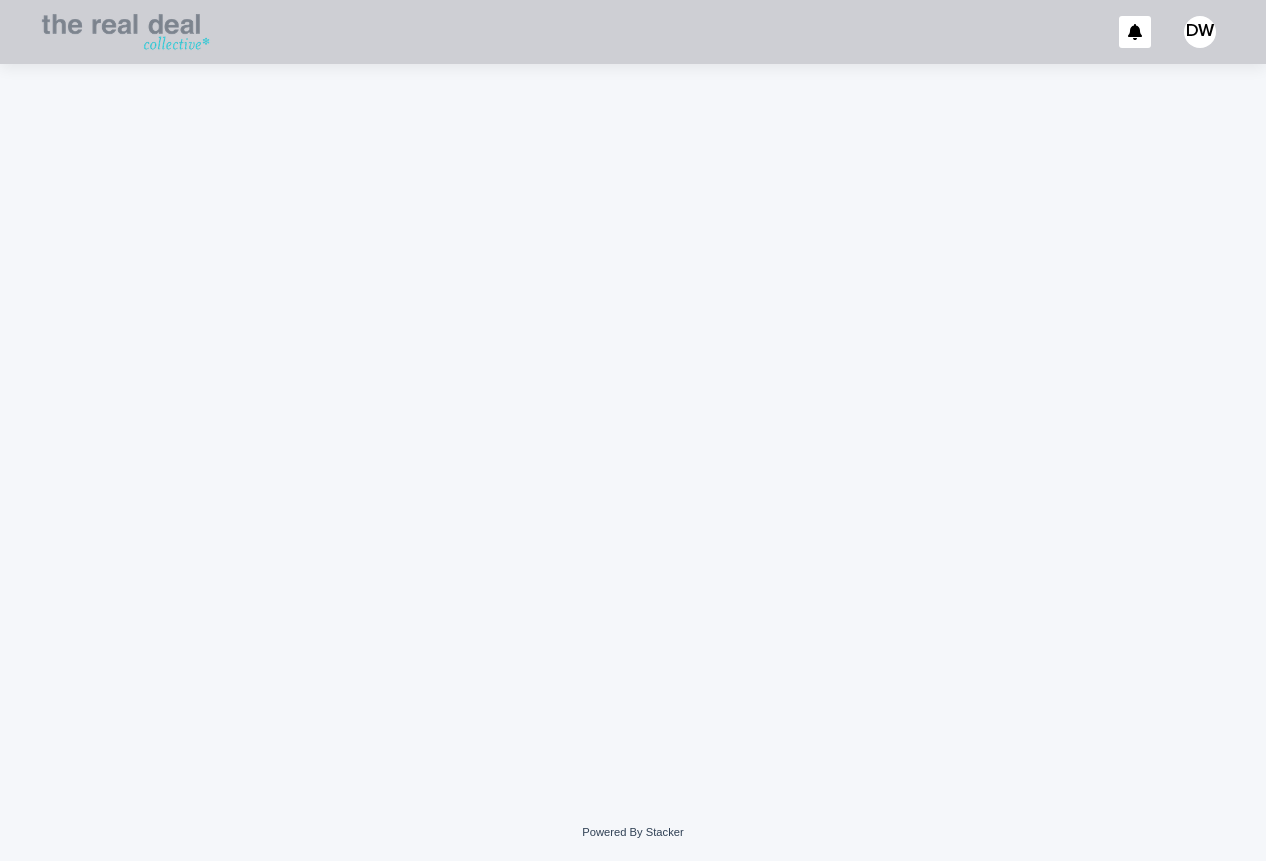 scroll, scrollTop: 0, scrollLeft: 0, axis: both 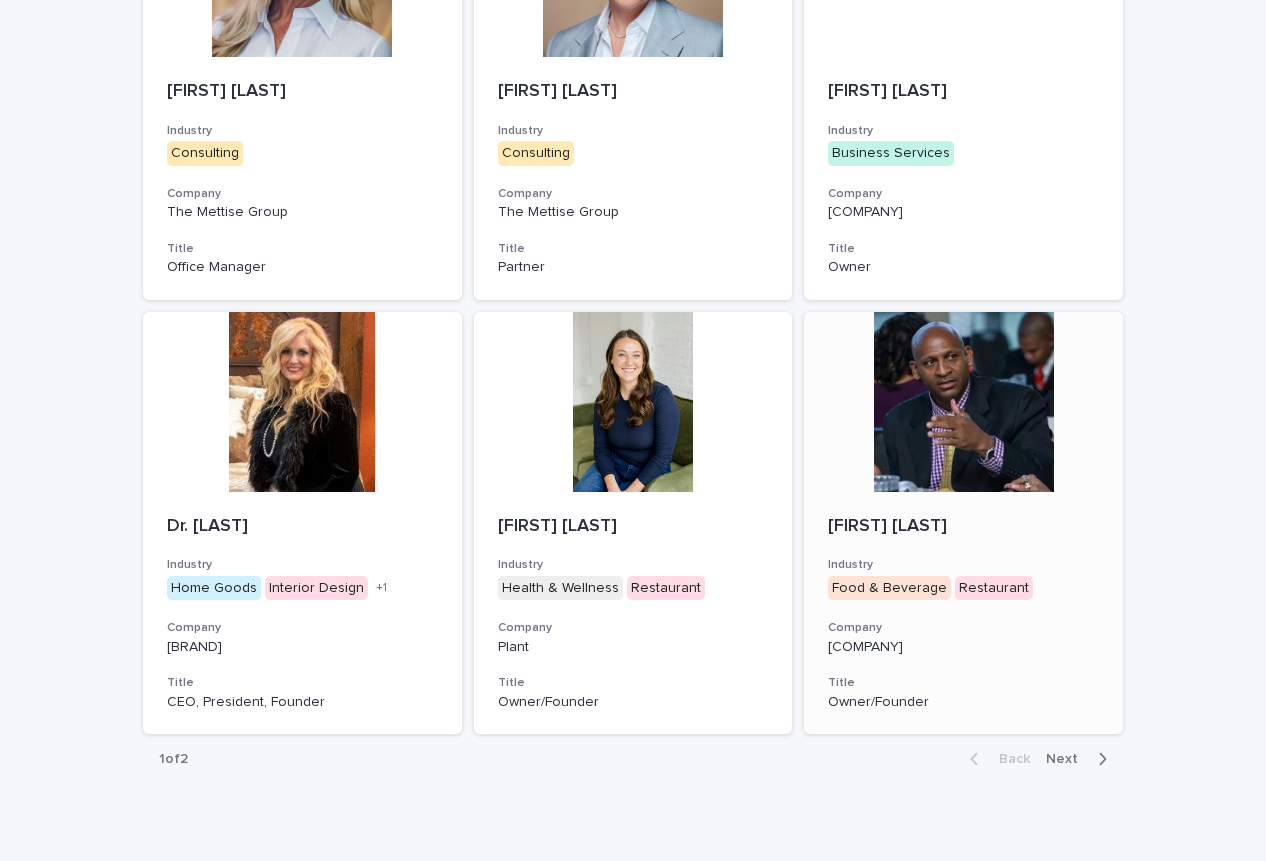 click at bounding box center (963, 402) 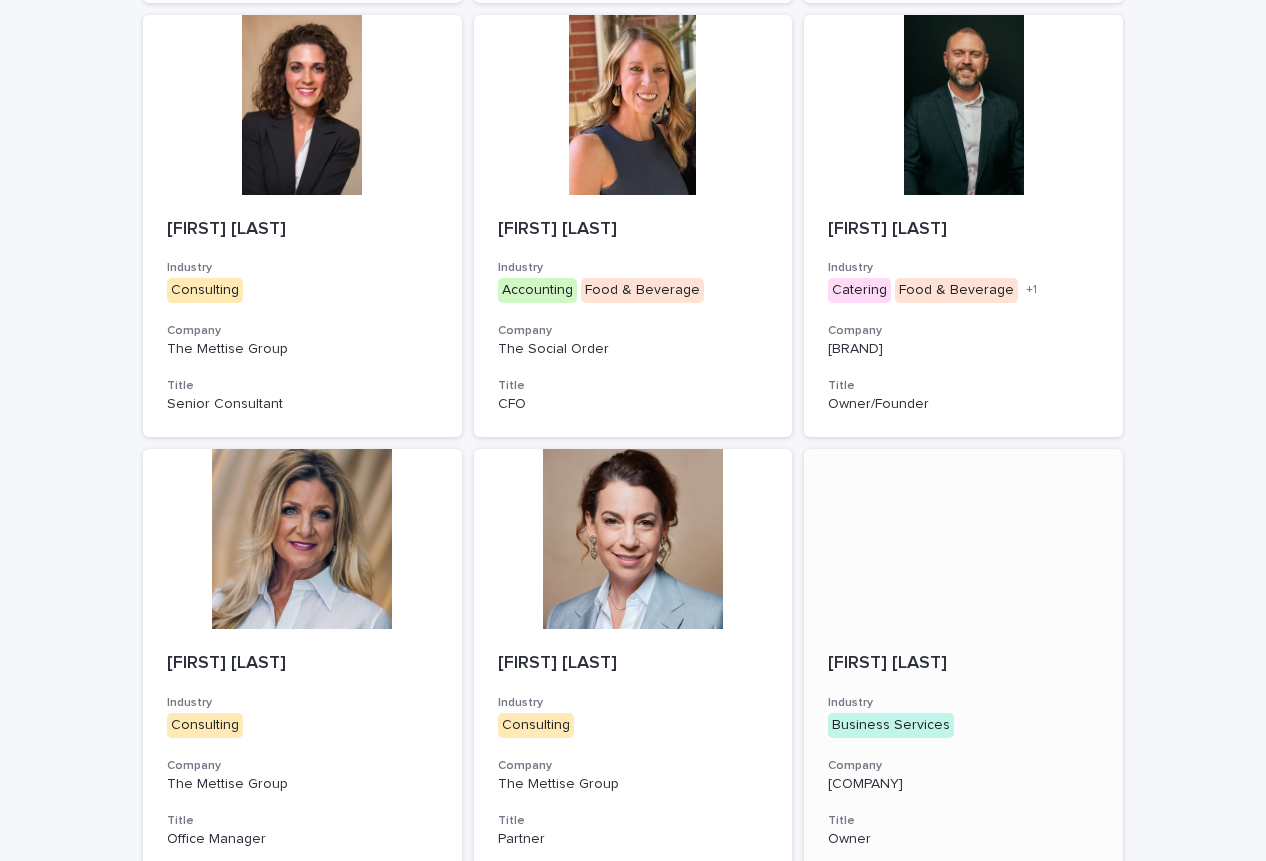 scroll, scrollTop: 800, scrollLeft: 0, axis: vertical 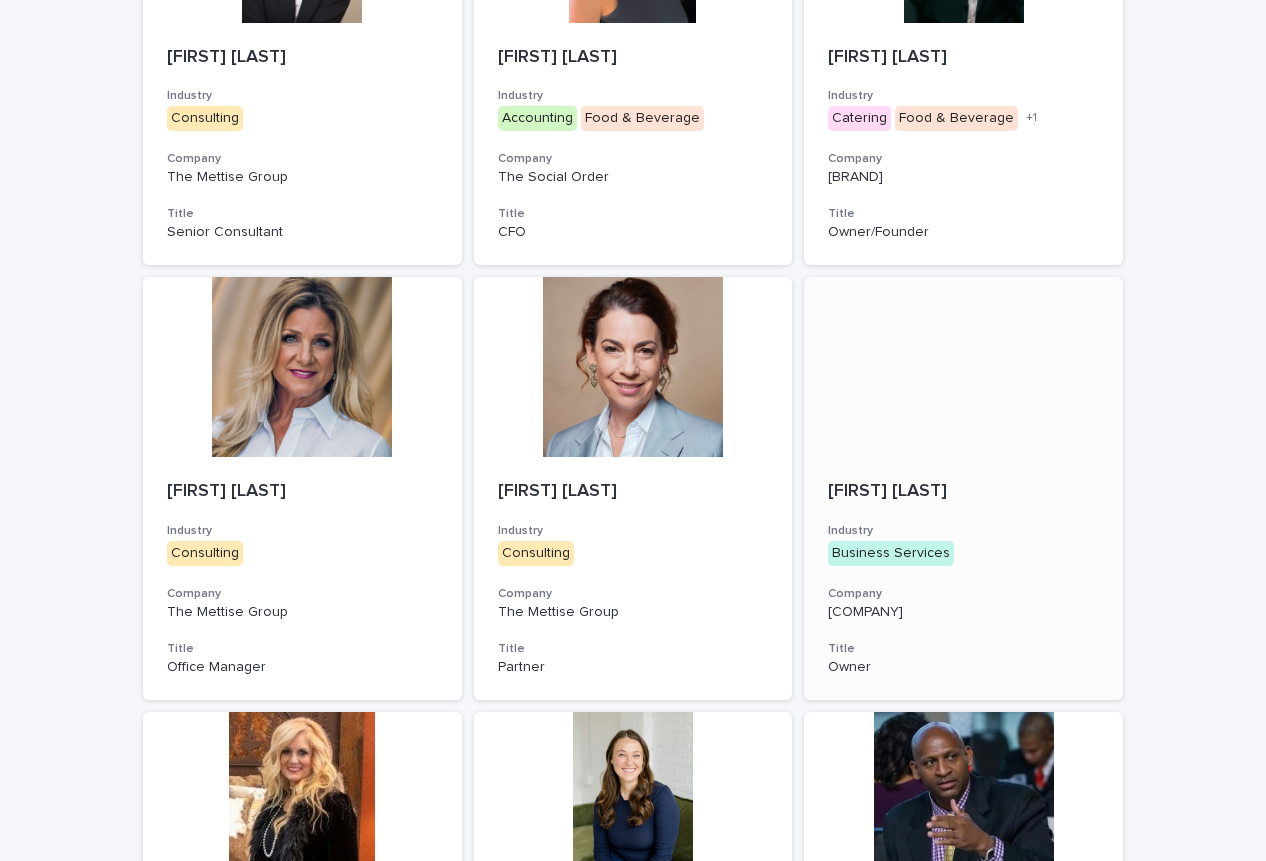 click at bounding box center (963, 367) 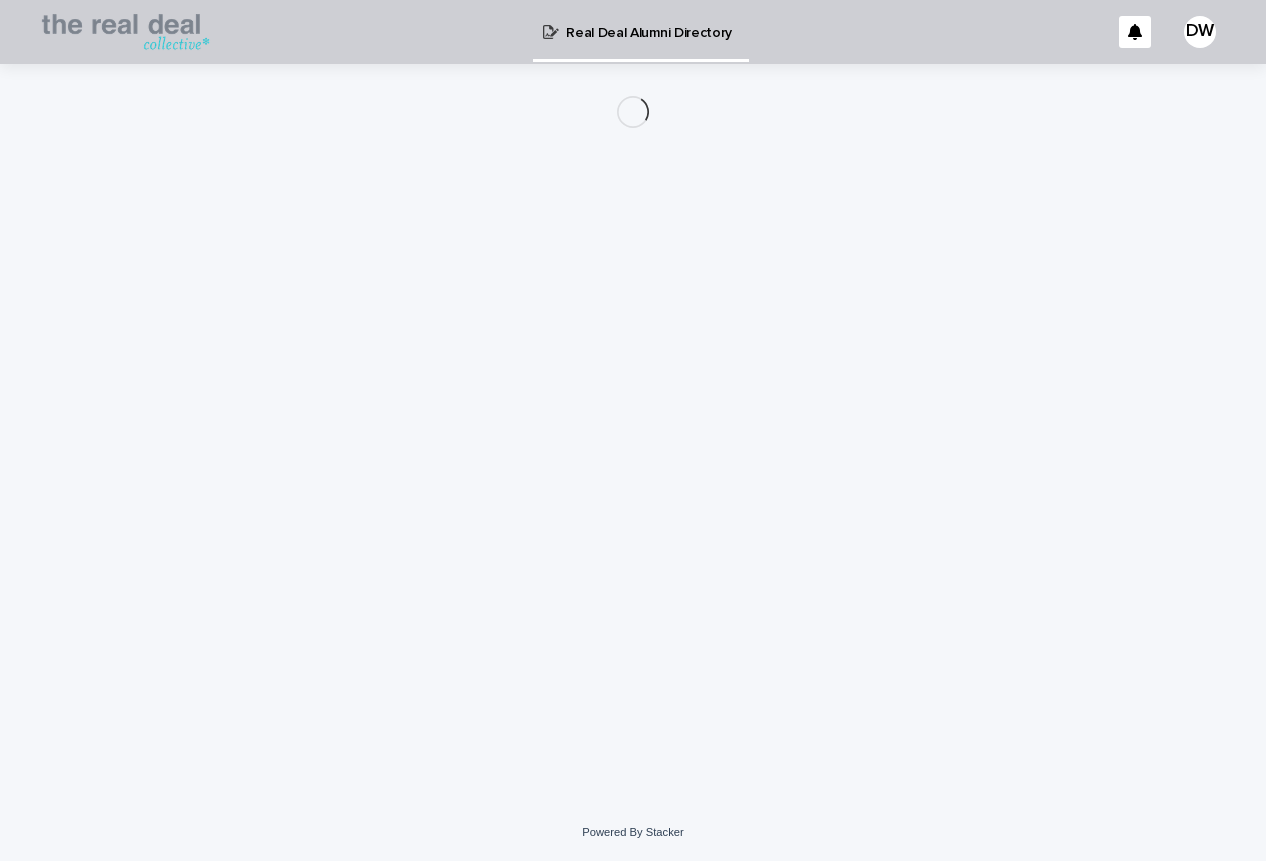 scroll, scrollTop: 0, scrollLeft: 0, axis: both 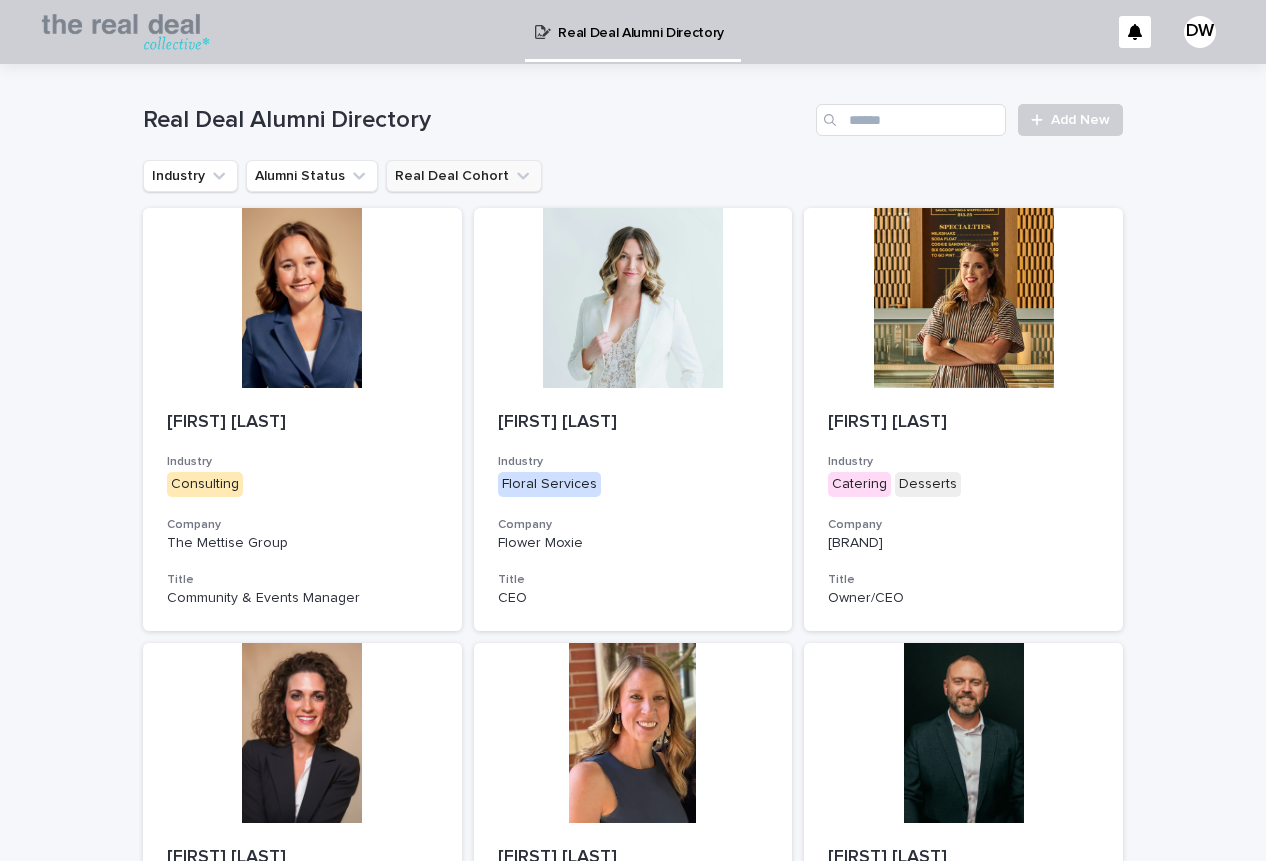 click on "Real Deal Cohort" at bounding box center [464, 176] 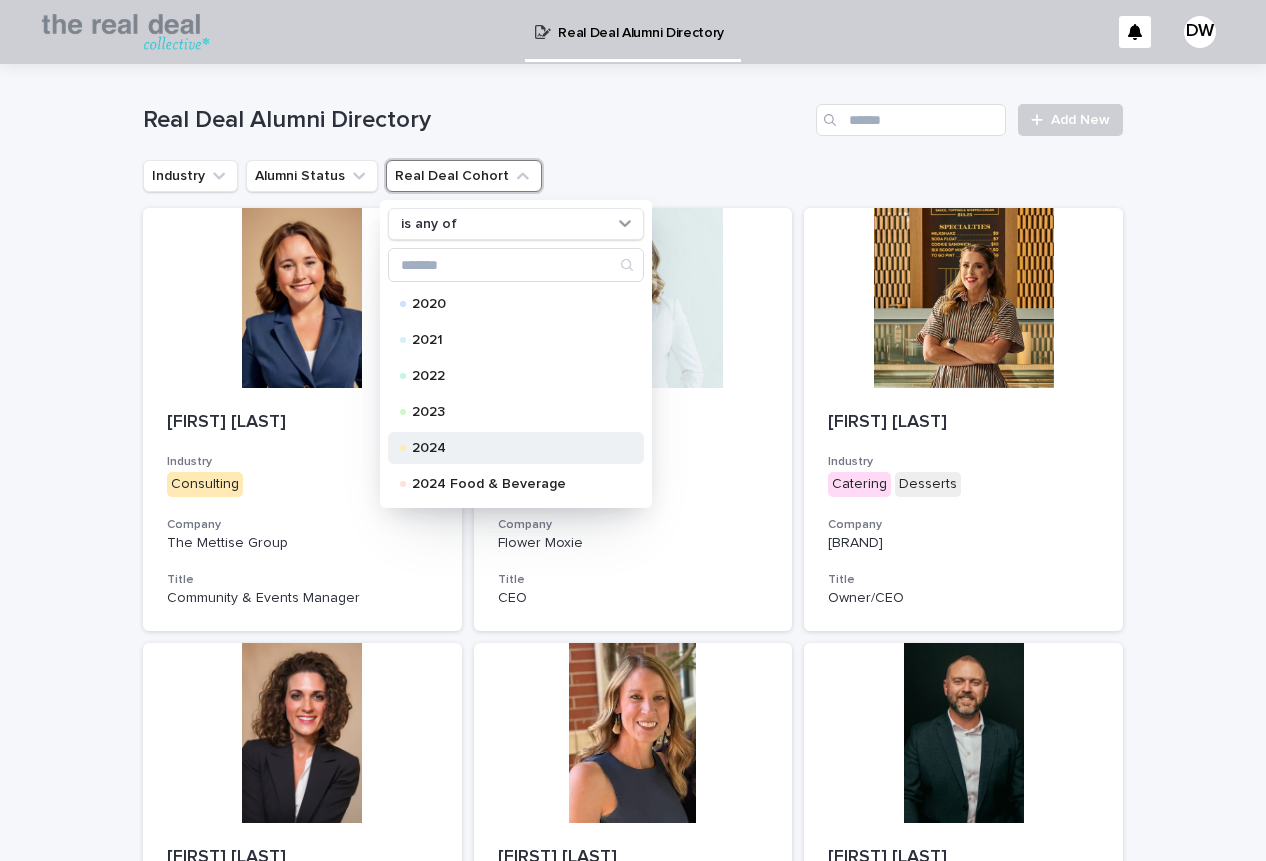 click on "2024" at bounding box center (512, 448) 